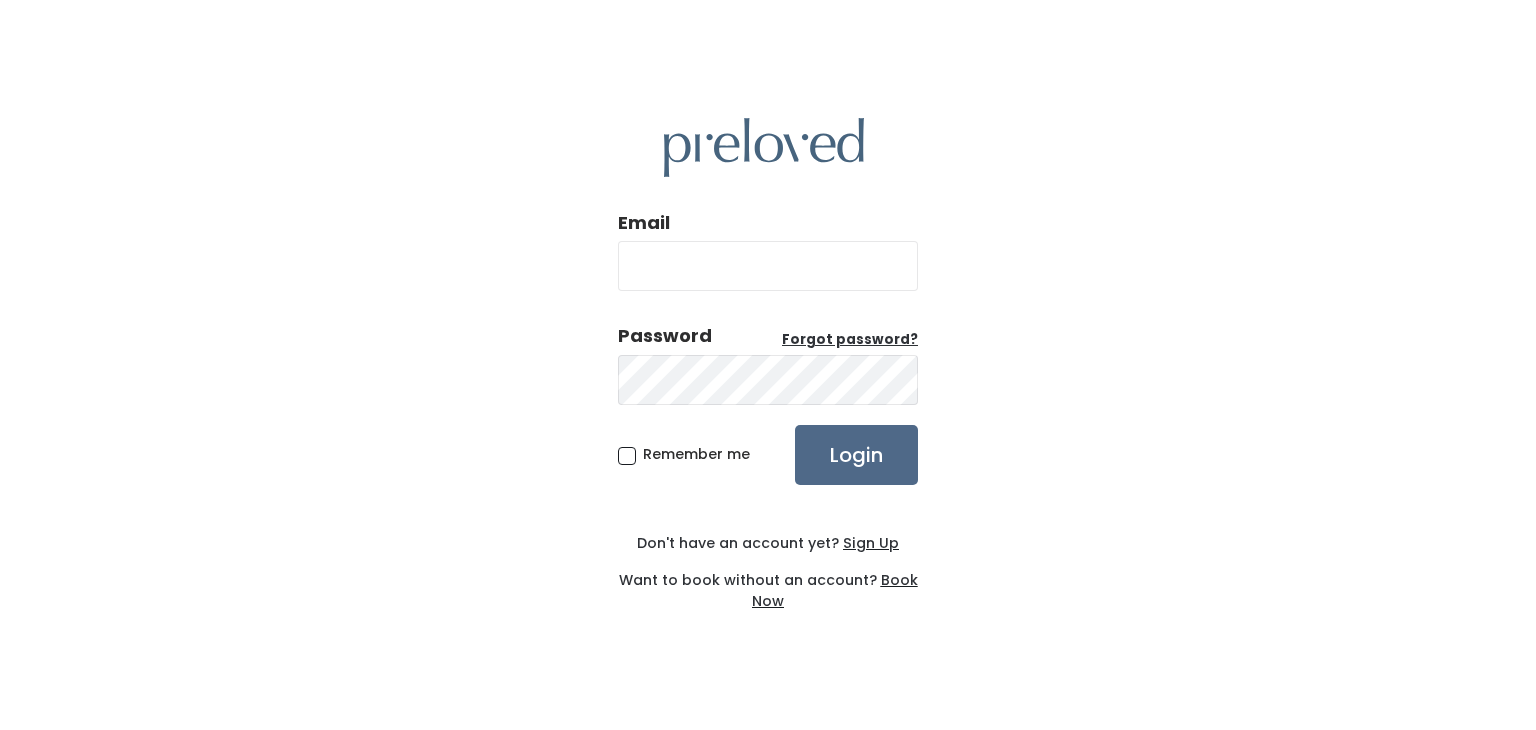 scroll, scrollTop: 0, scrollLeft: 0, axis: both 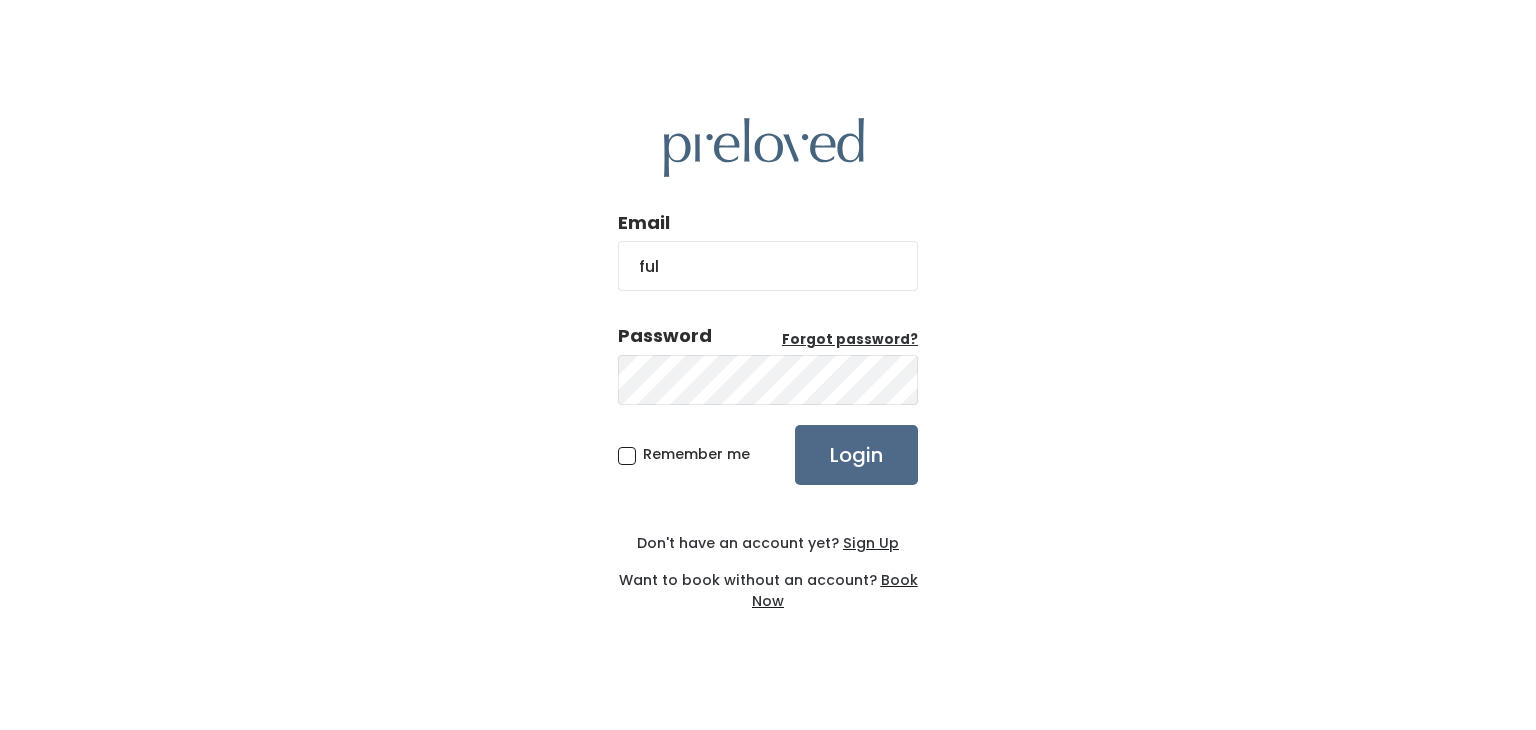 type on "ful@example.com" 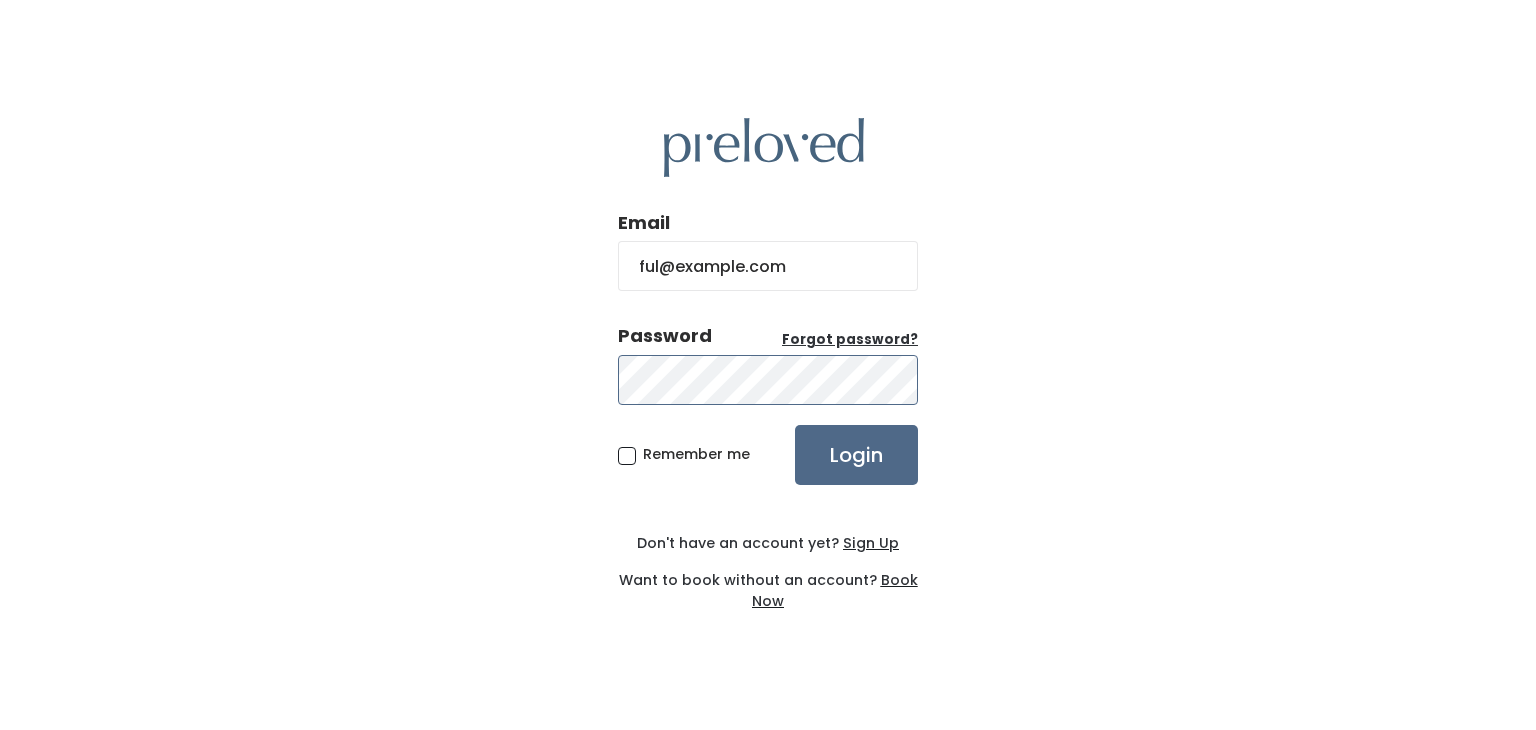 click on "Login" at bounding box center (856, 455) 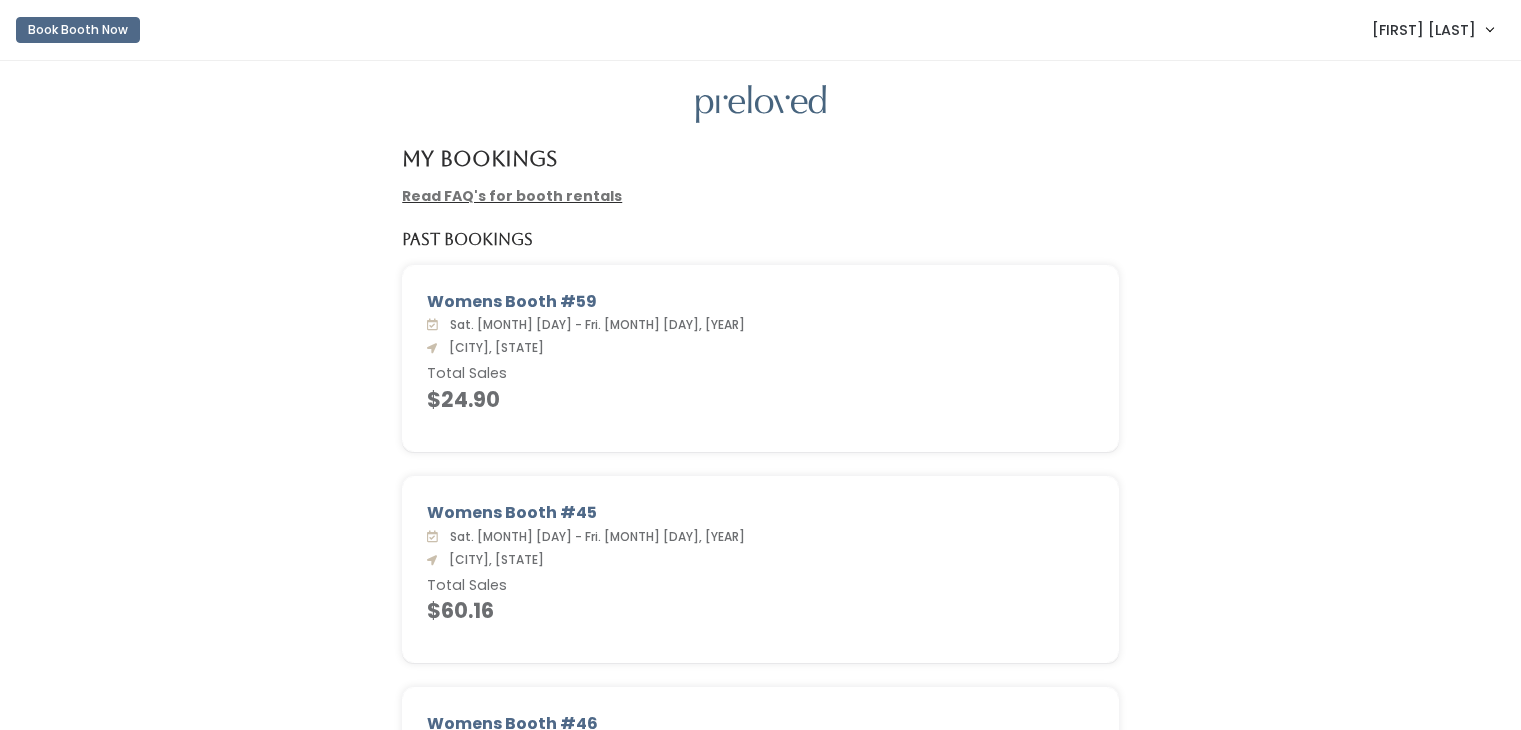scroll, scrollTop: 0, scrollLeft: 0, axis: both 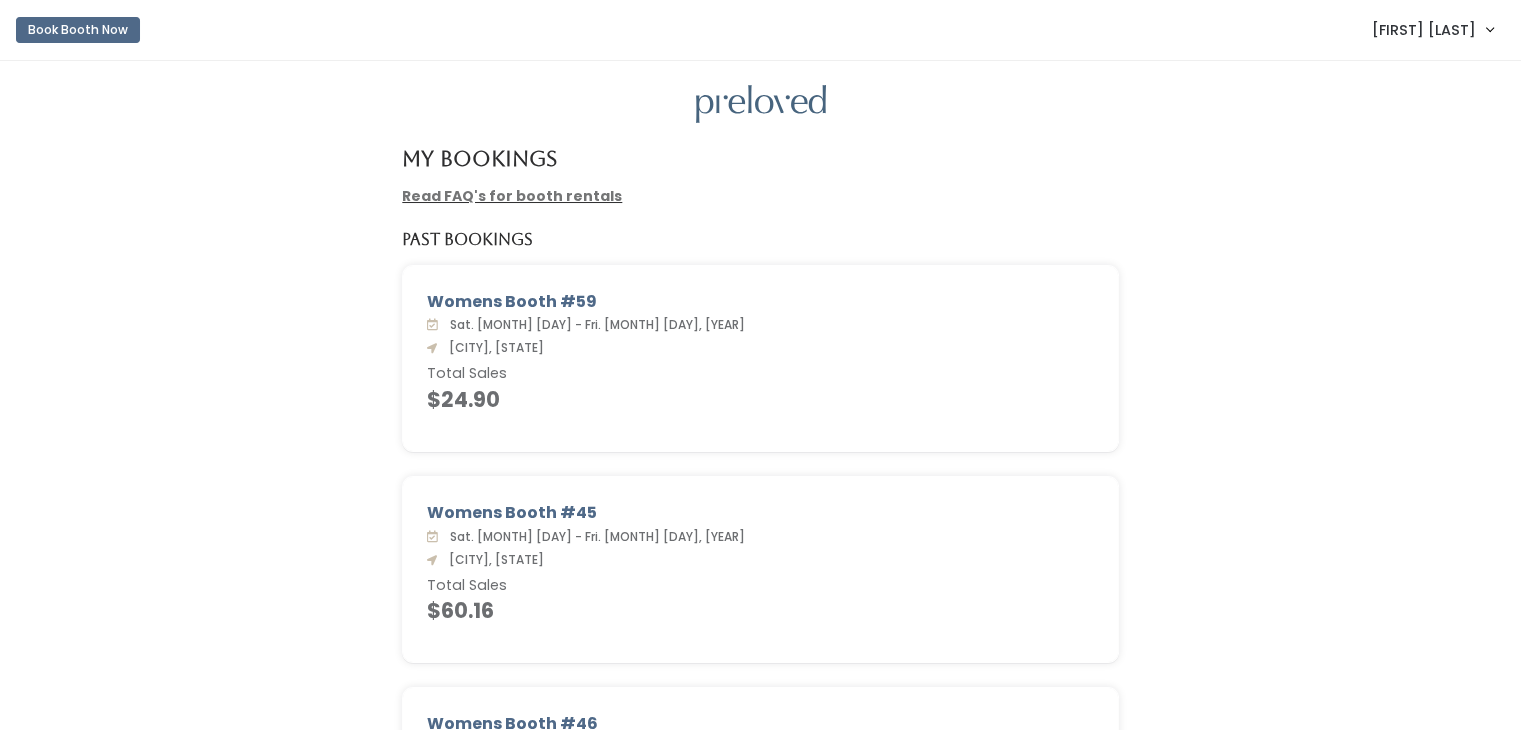click on "My Bookings
Read FAQ's for booth rentals
Past Bookings
Womens Booth  #59
Sat. Jun  1 - Fri. Jun  7, 2024
Sandy, Ut
Total Sales
$24.90
Womens Booth  #45
Sat. Apr  6 - Fri. Apr 12, 2024
Sandy, Ut
Total Sales
$60.16" at bounding box center [760, 915] 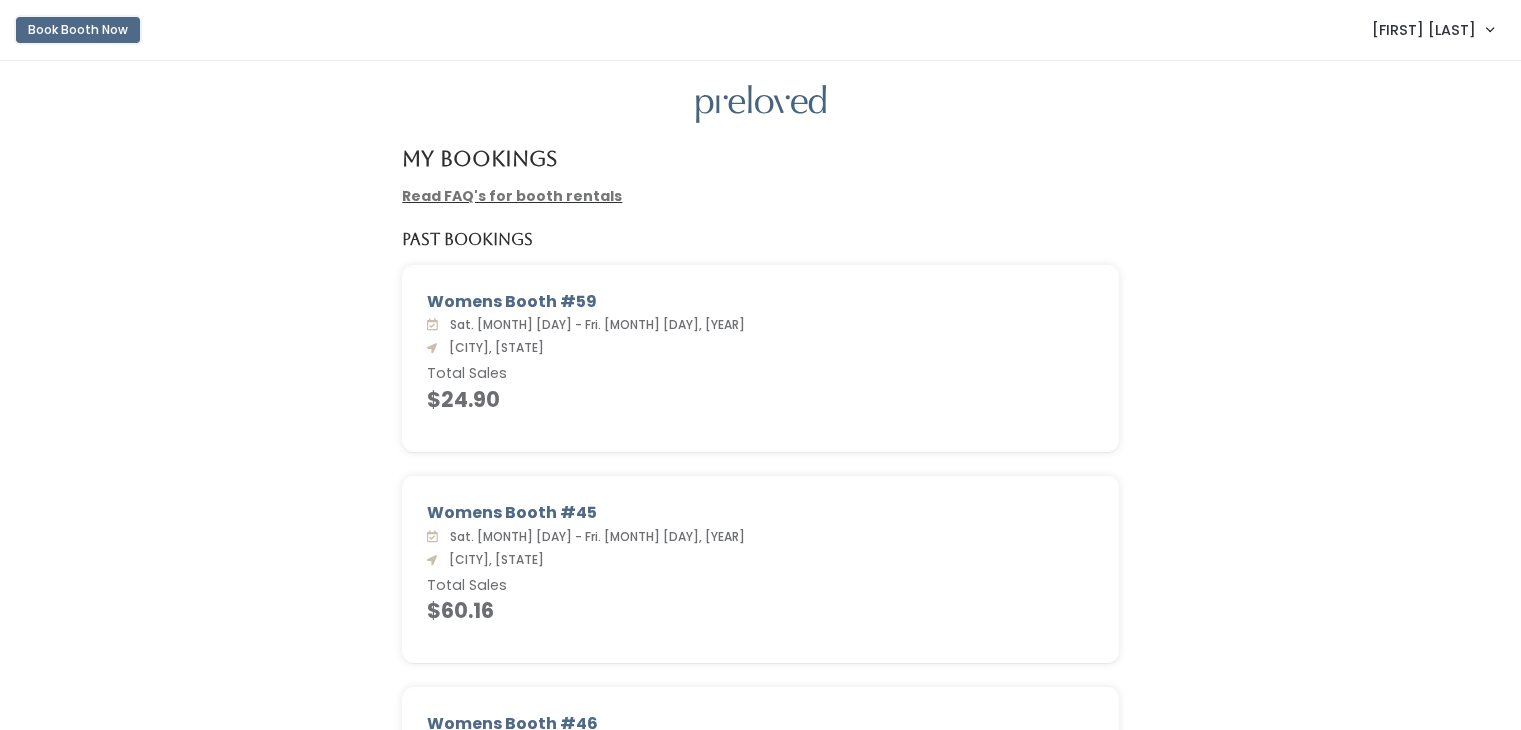 click on "Book Booth Now" at bounding box center (78, 30) 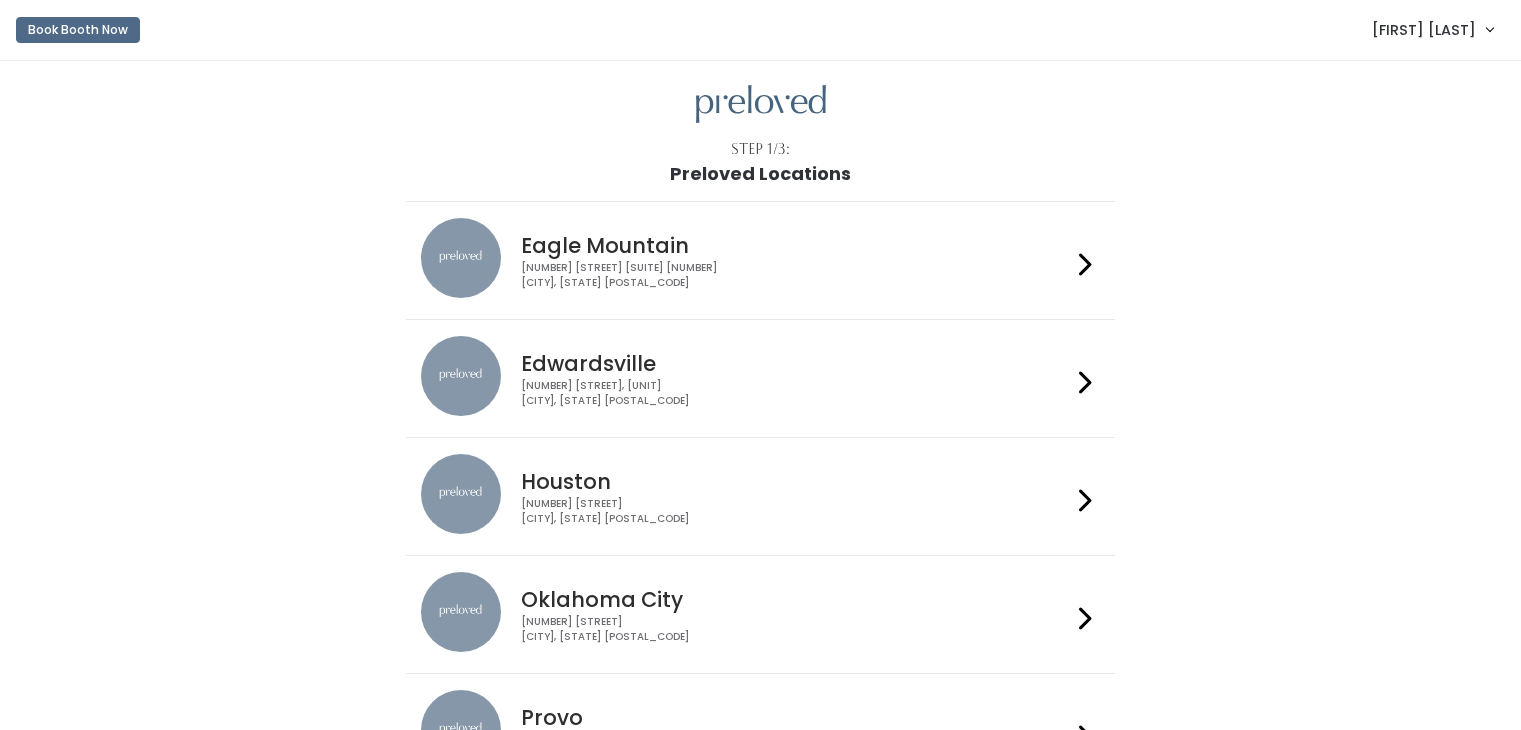 scroll, scrollTop: 0, scrollLeft: 0, axis: both 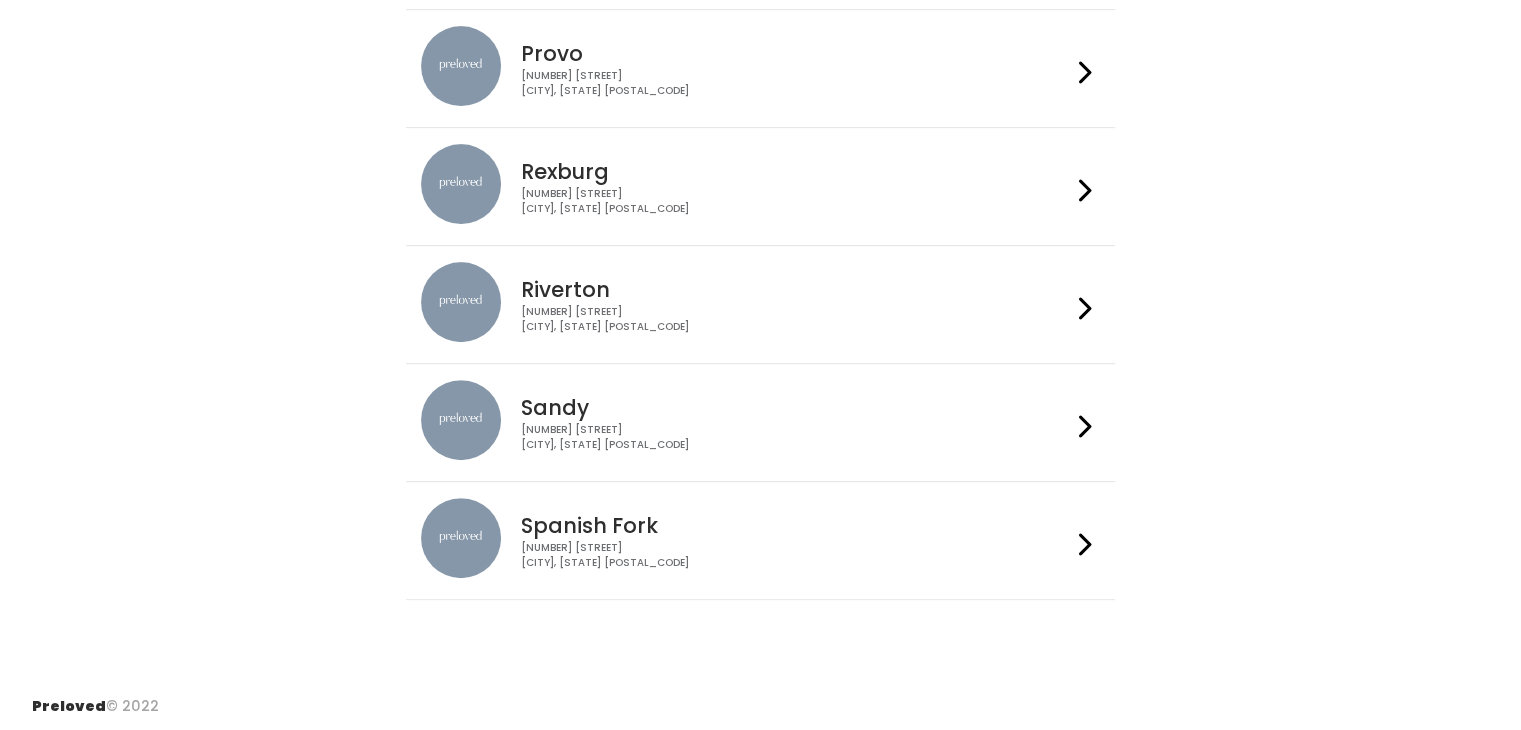 click on "834 E 9400 S
Sandy, UT 84049" at bounding box center (796, 437) 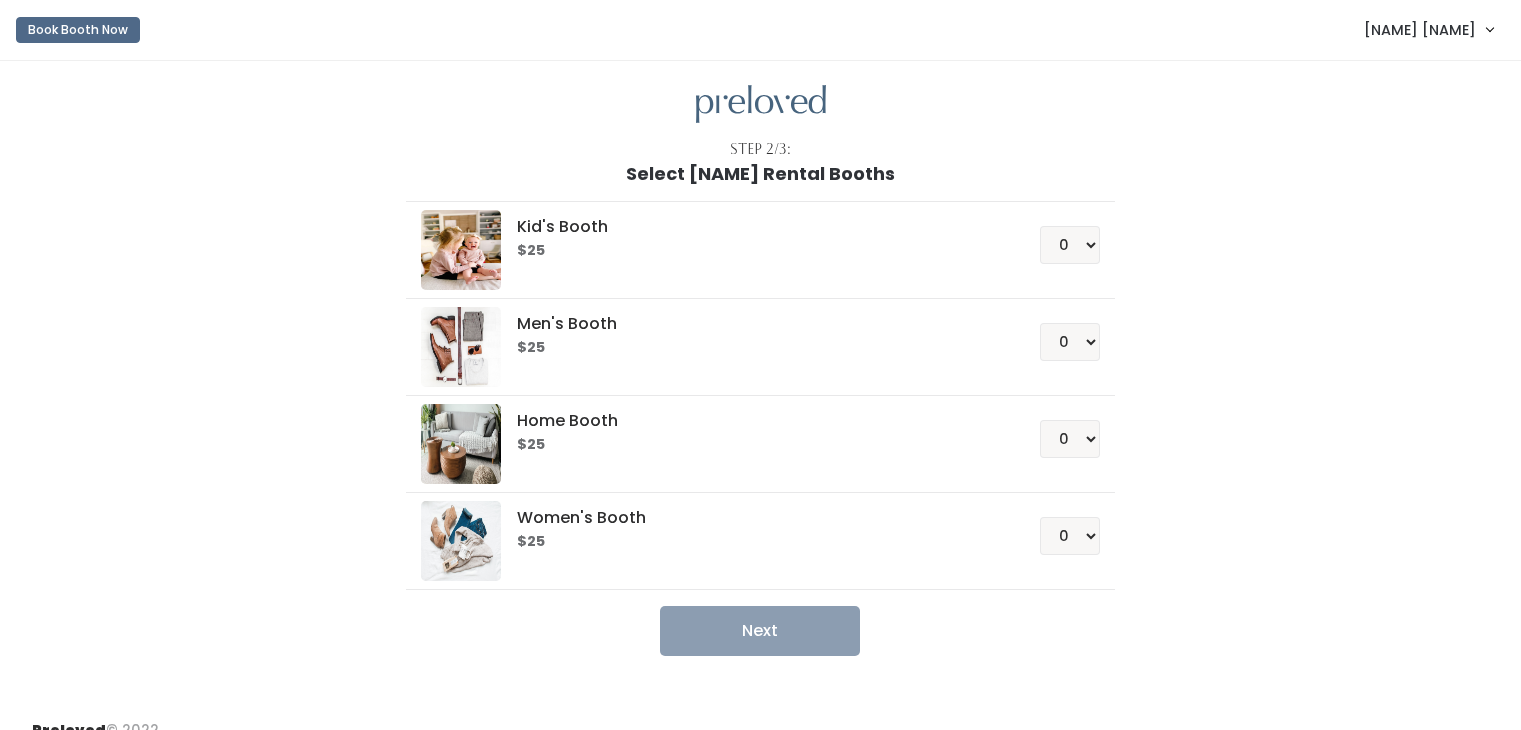 scroll, scrollTop: 0, scrollLeft: 0, axis: both 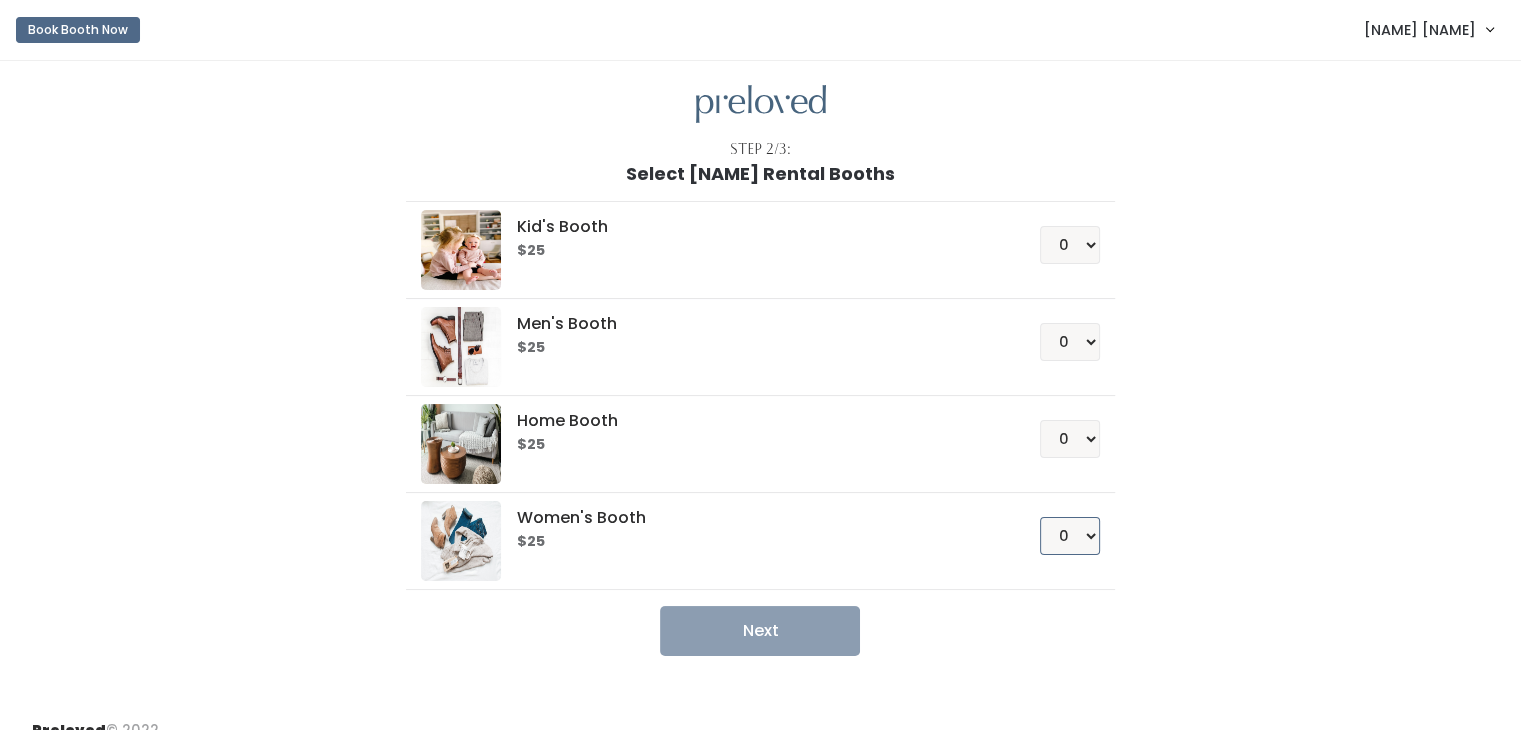 click on "0
1
2
3
4" at bounding box center [1070, 536] 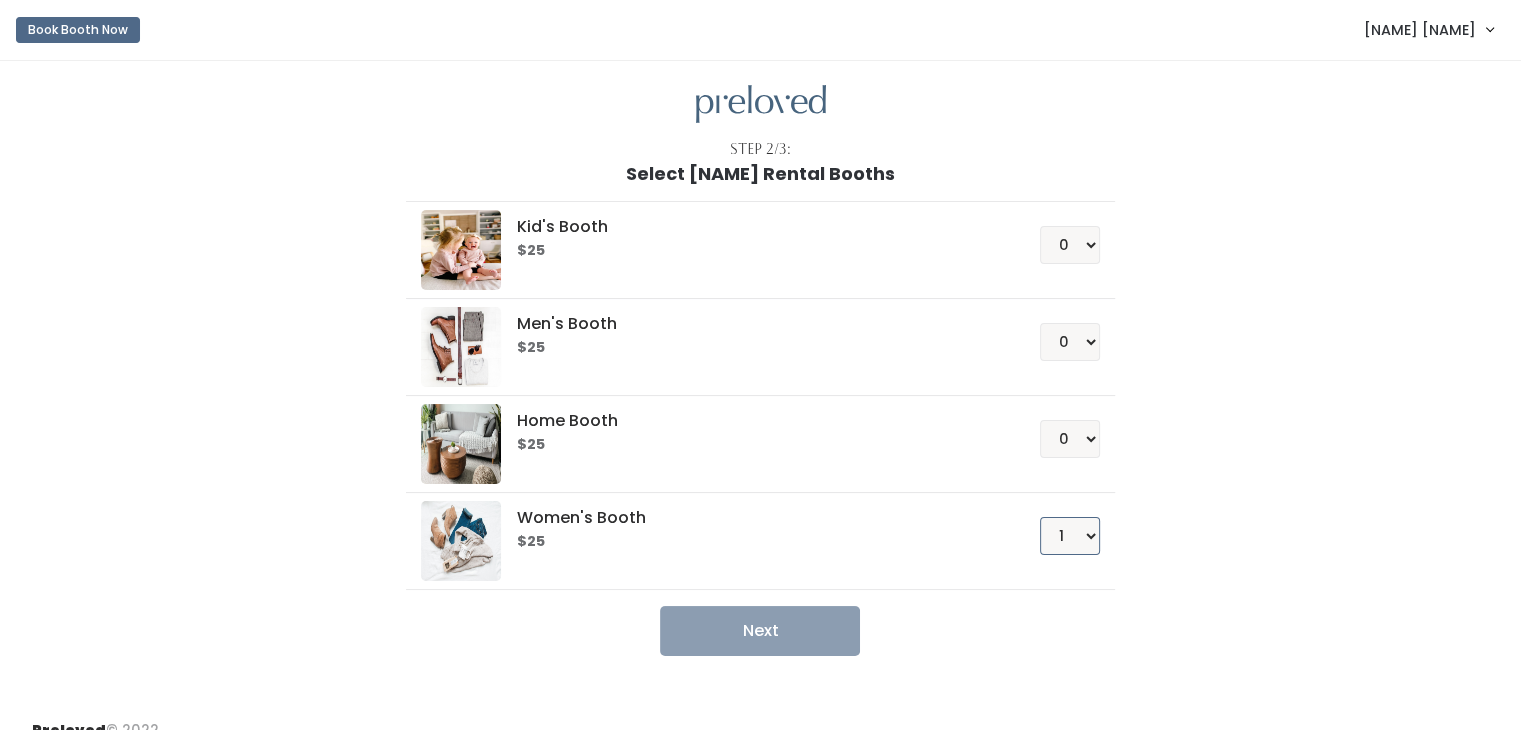 click on "0
1
2
3
4" at bounding box center [1070, 536] 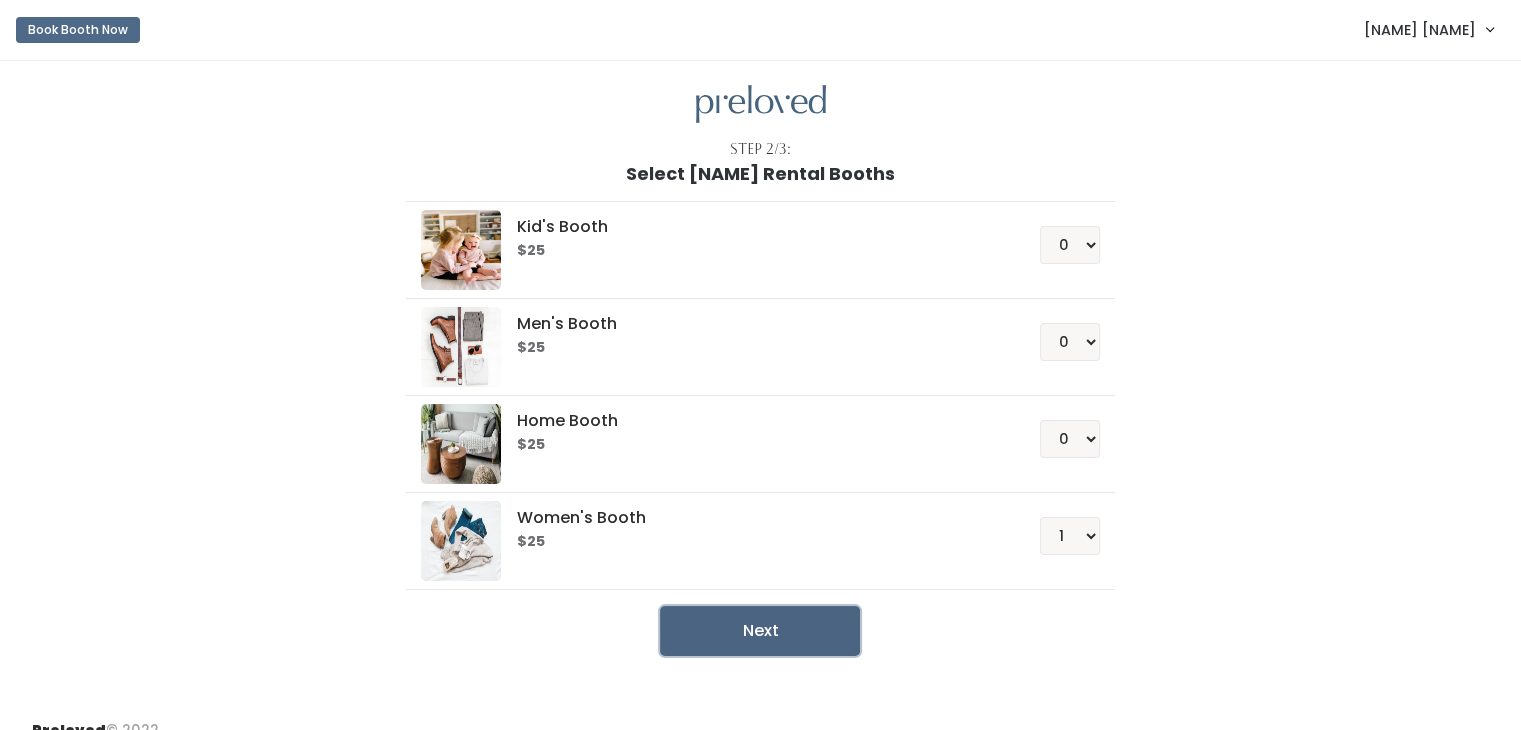 click on "Next" at bounding box center [760, 631] 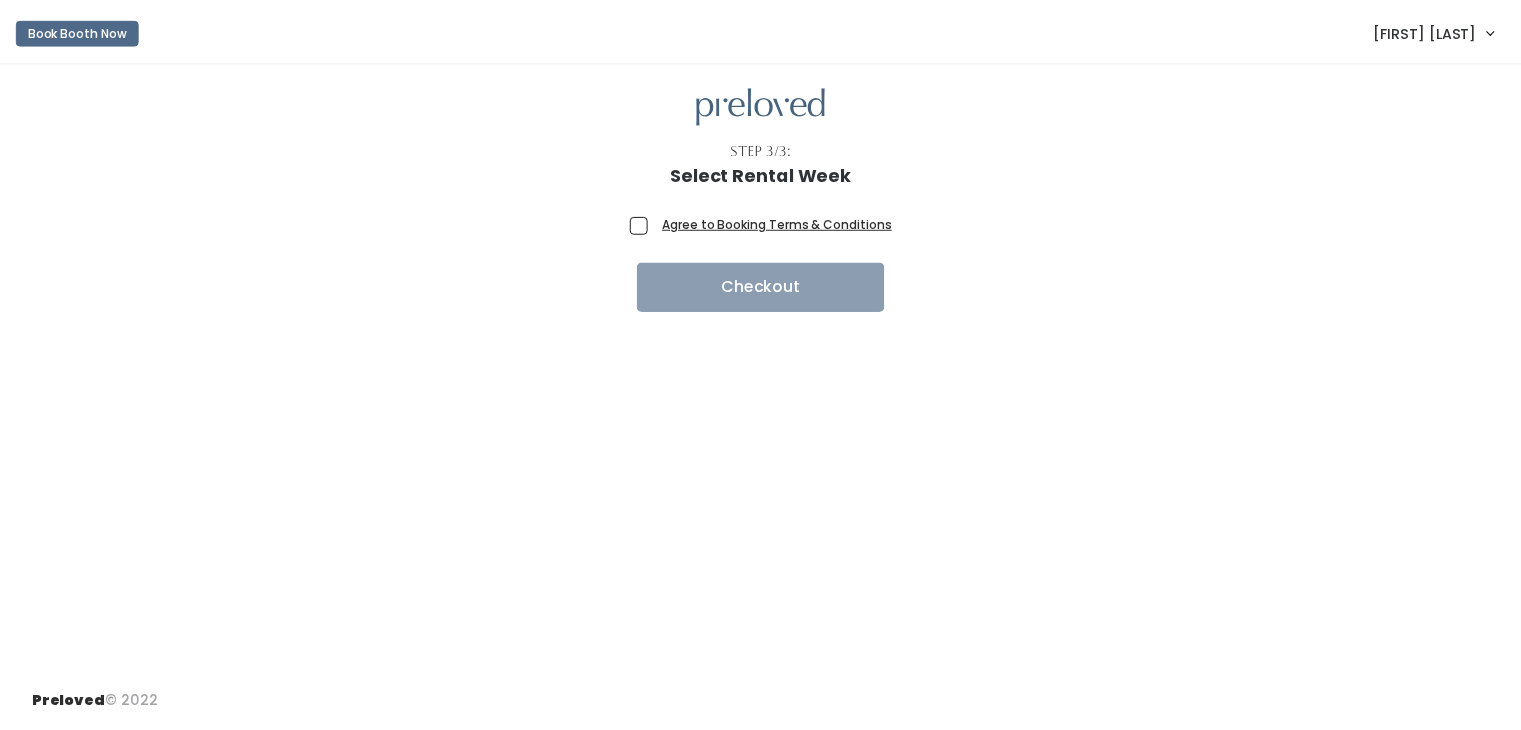 scroll, scrollTop: 0, scrollLeft: 0, axis: both 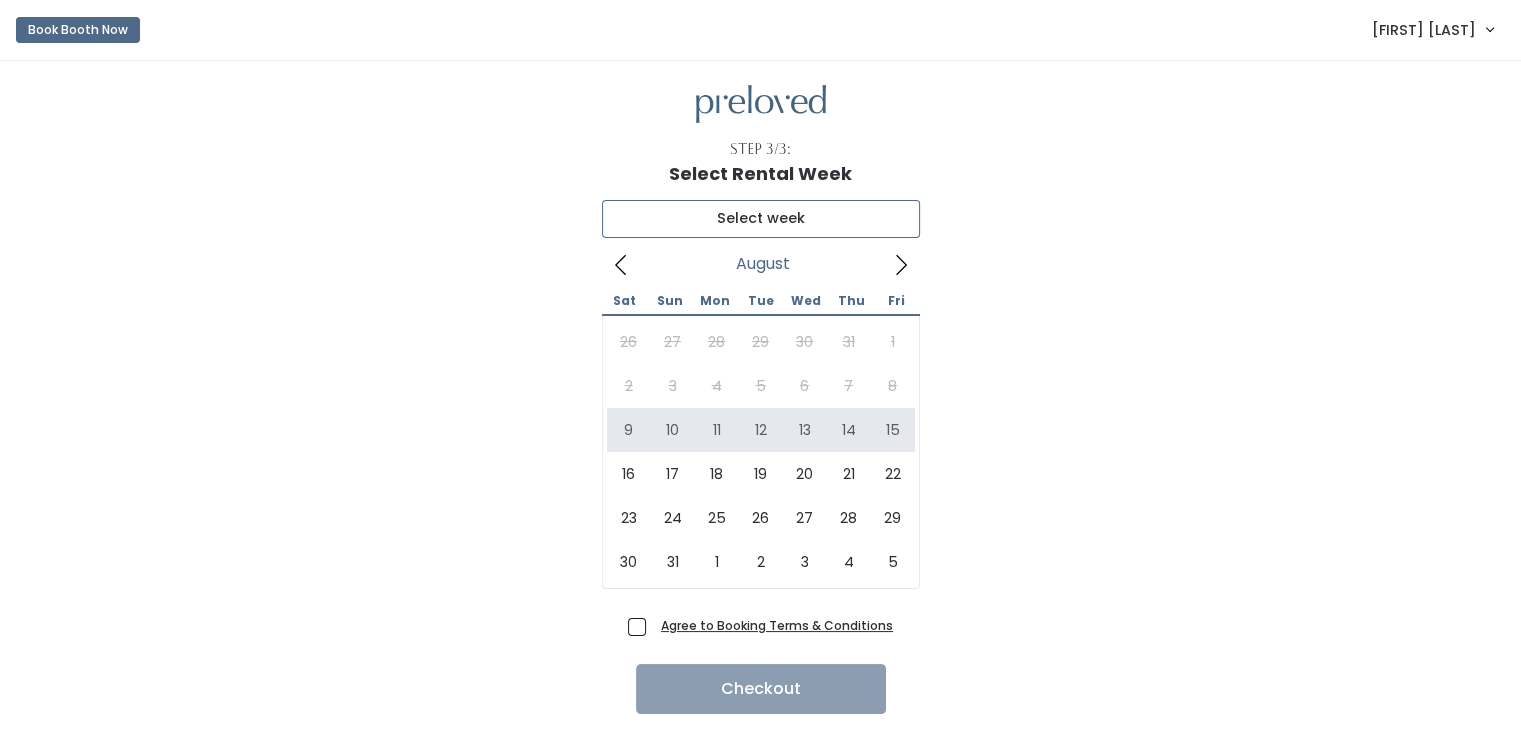 type on "August 9 to August 15" 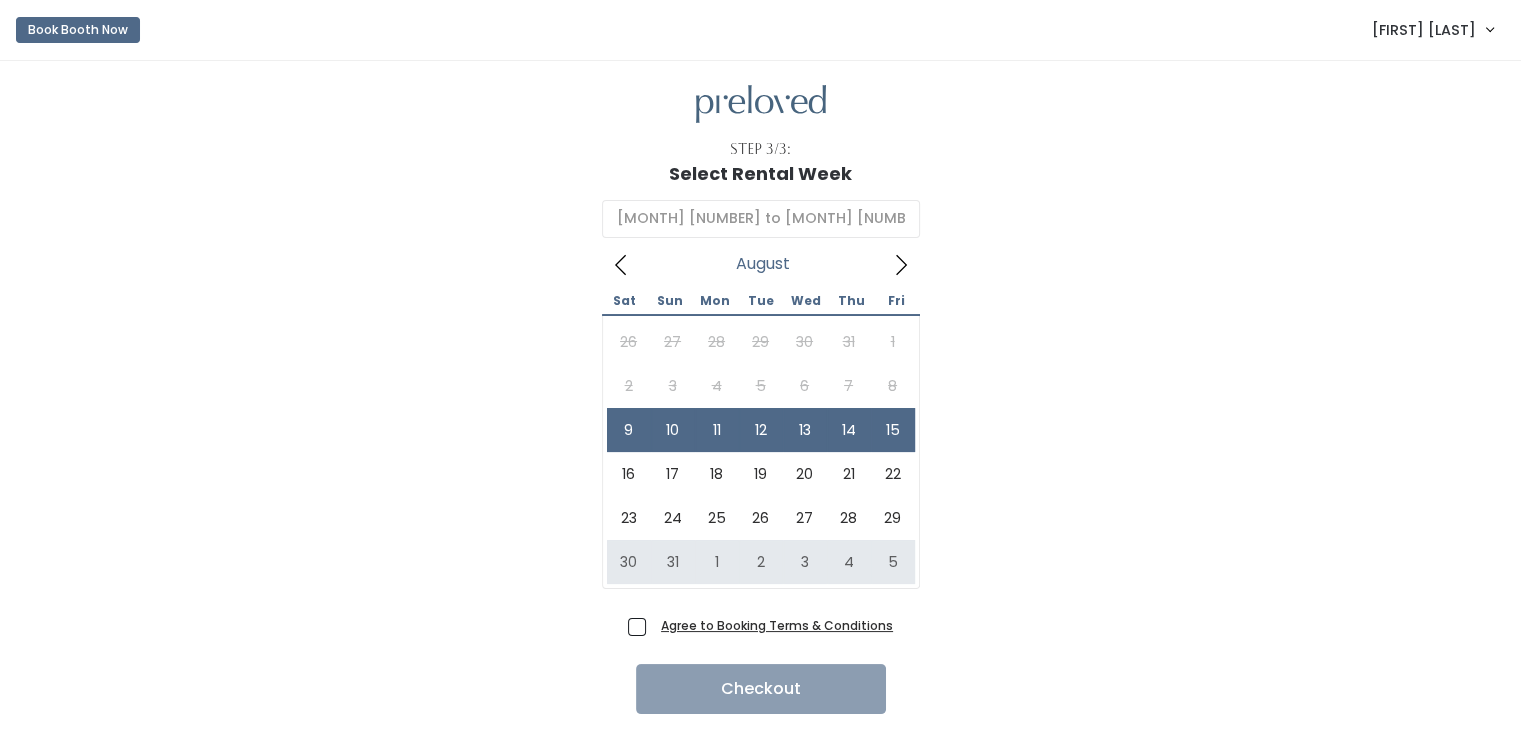 click on "Agree to Booking Terms & Conditions" at bounding box center [773, 625] 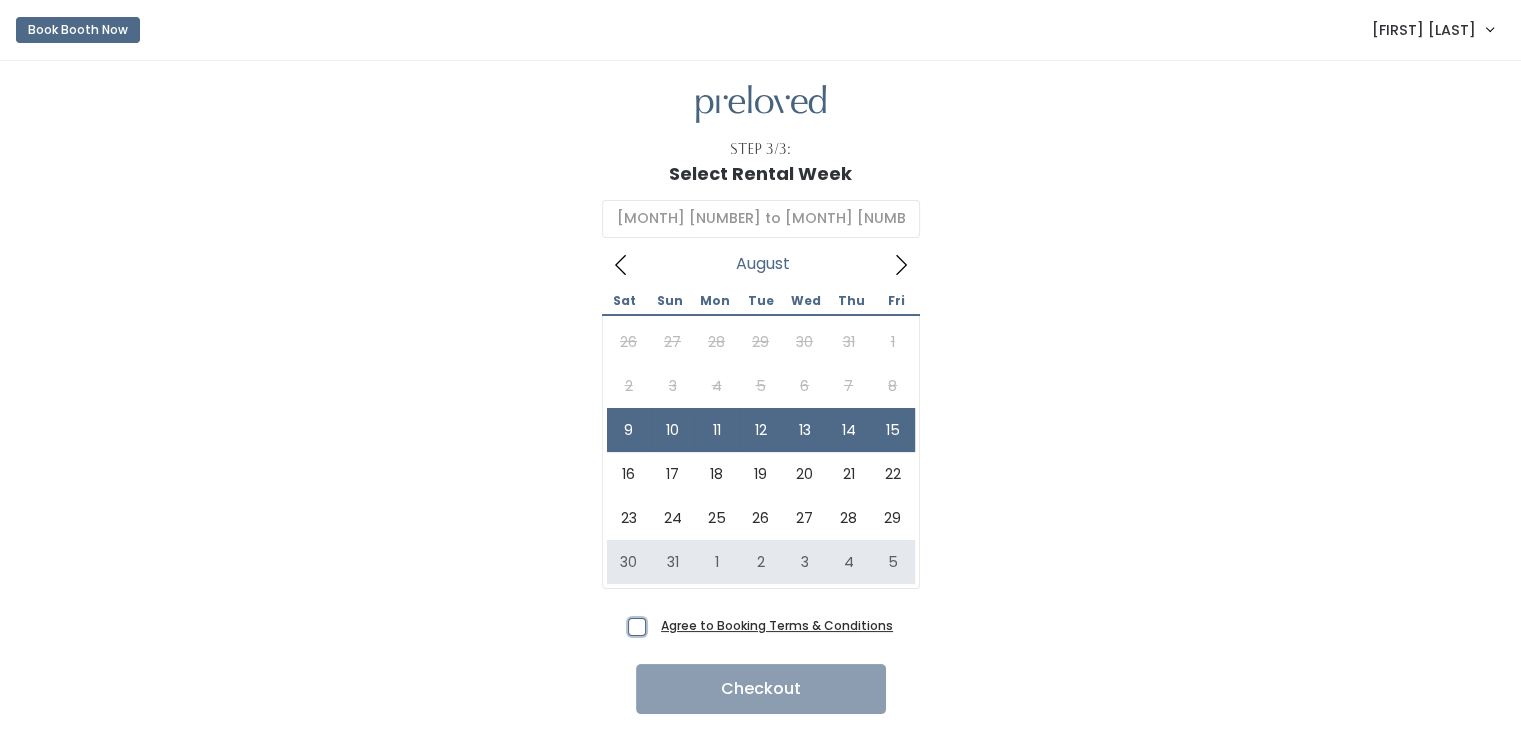 checkbox on "true" 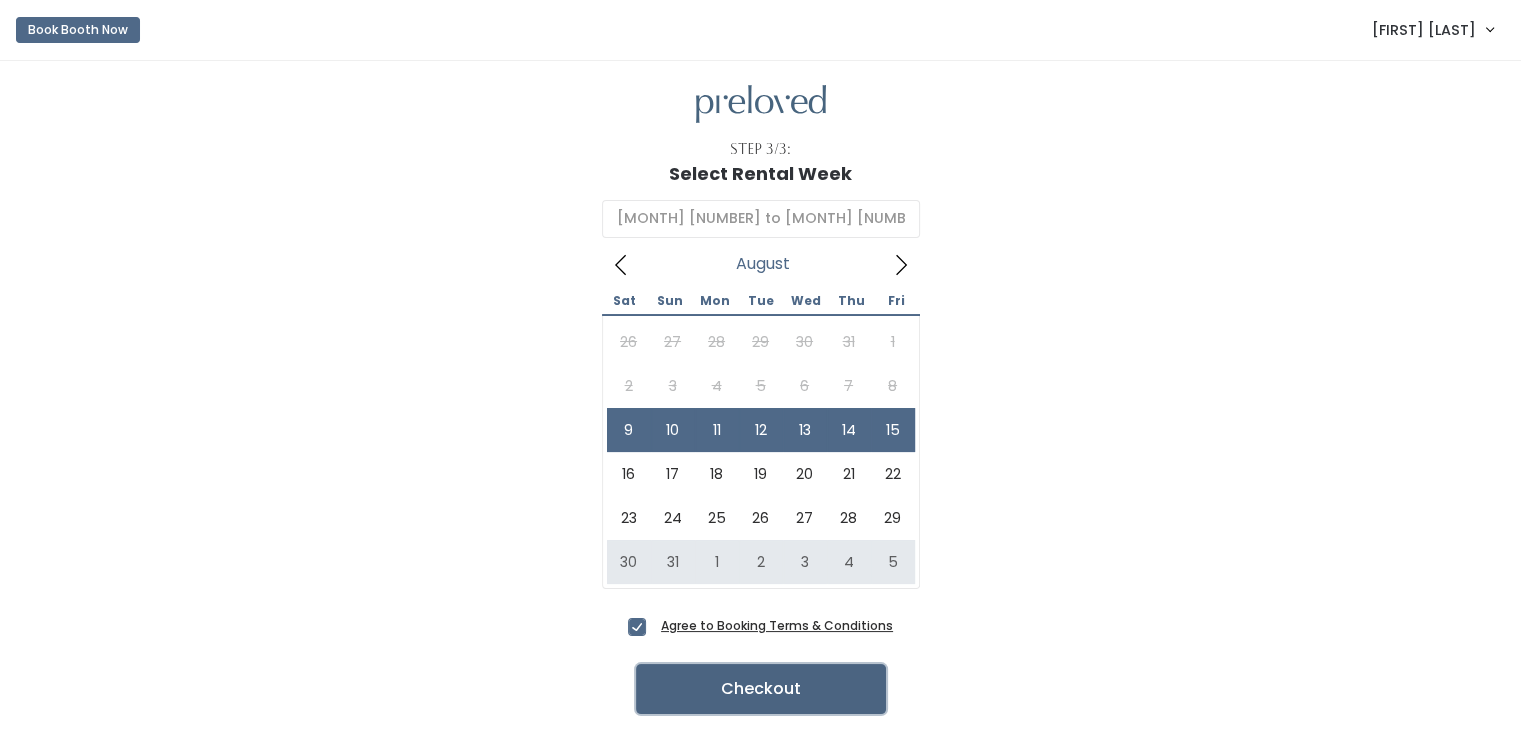 click on "Checkout" at bounding box center (761, 689) 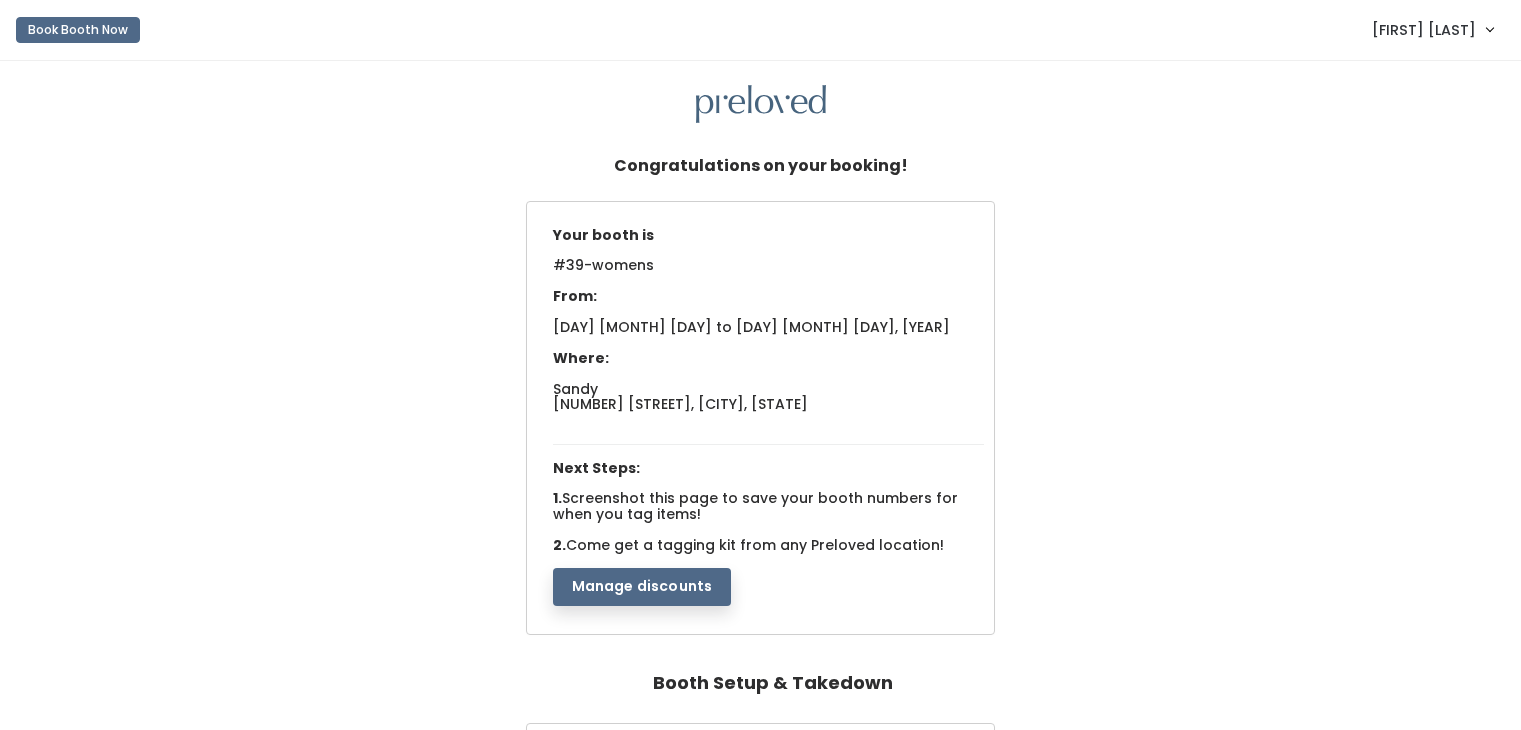 scroll, scrollTop: 0, scrollLeft: 0, axis: both 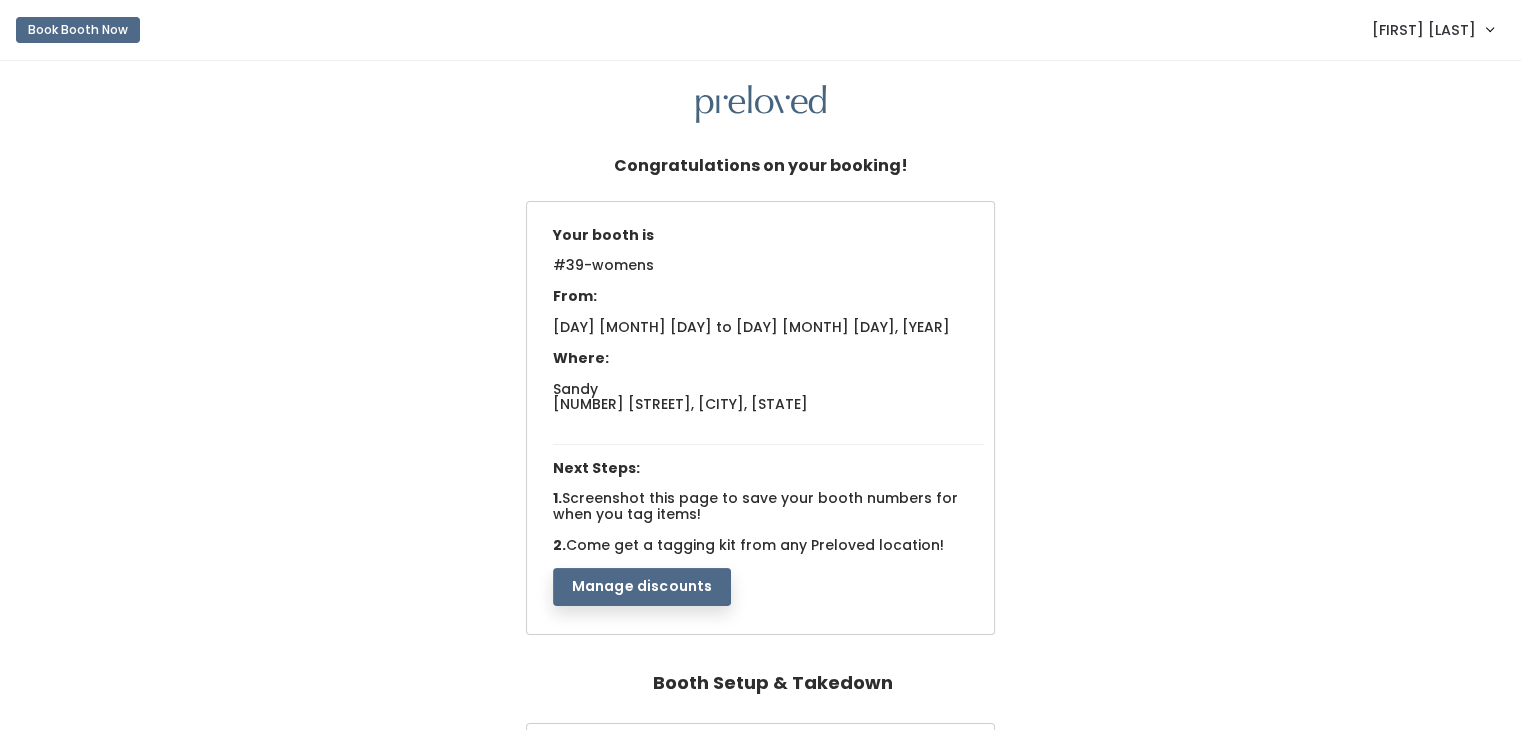 click on "Manage discounts" at bounding box center [642, 587] 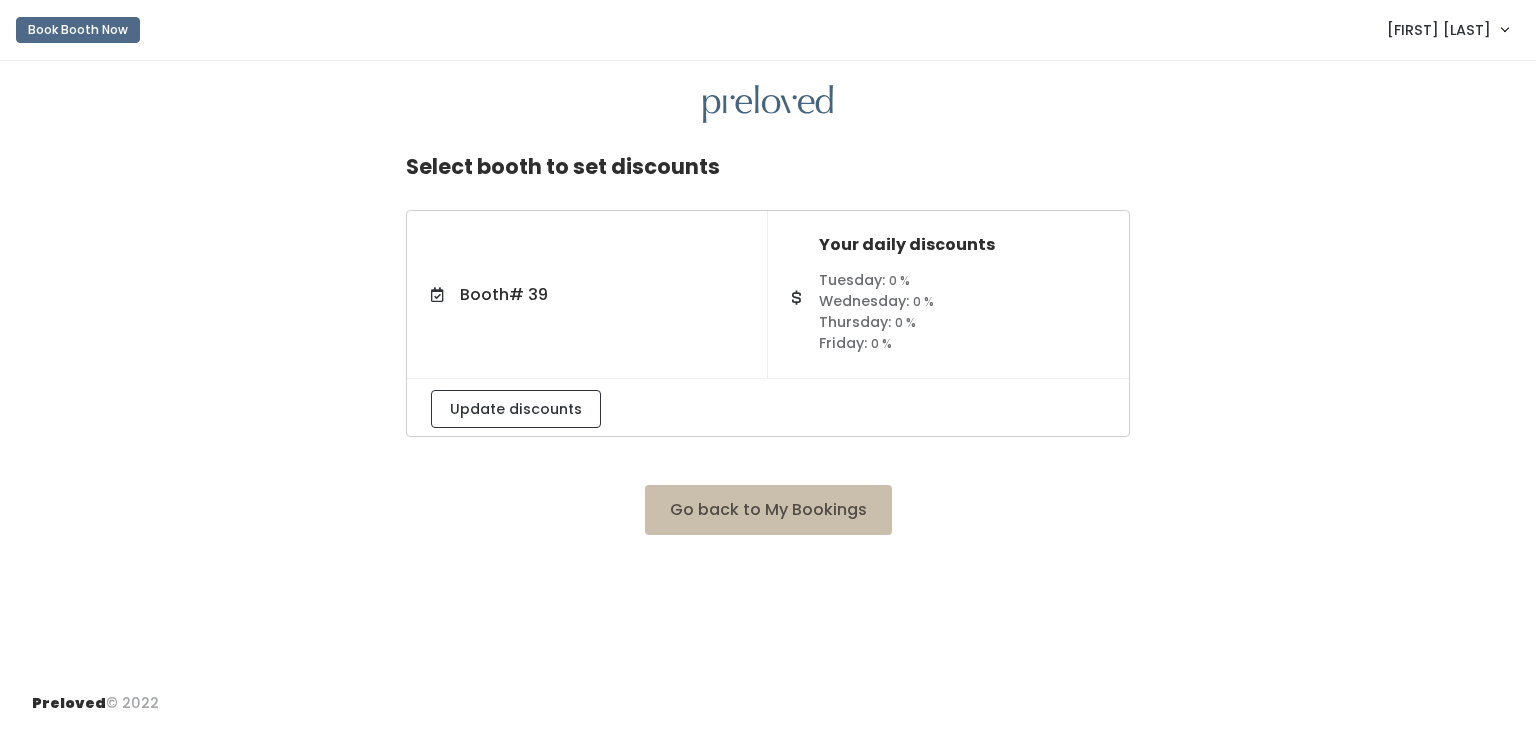 scroll, scrollTop: 0, scrollLeft: 0, axis: both 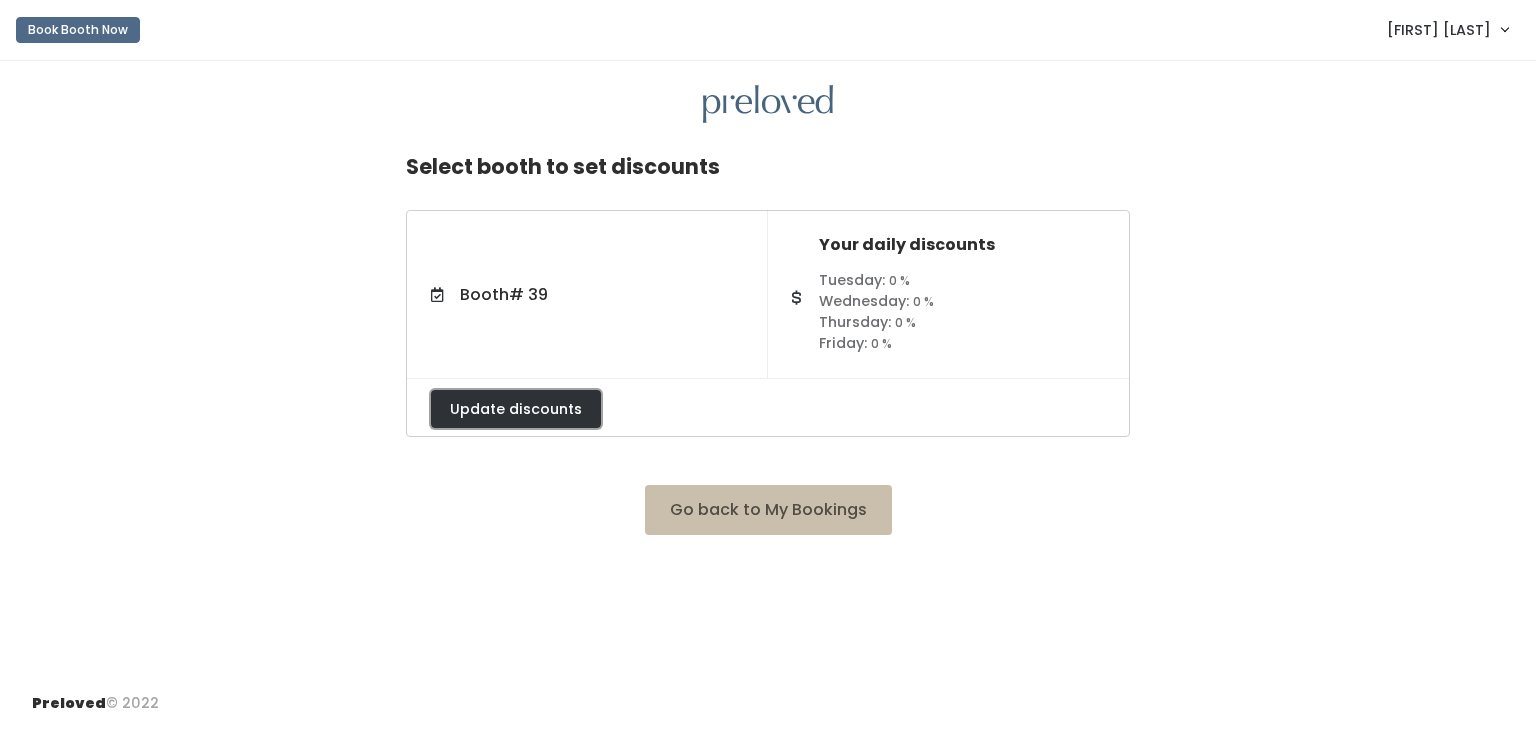 click on "Update discounts" at bounding box center (516, 409) 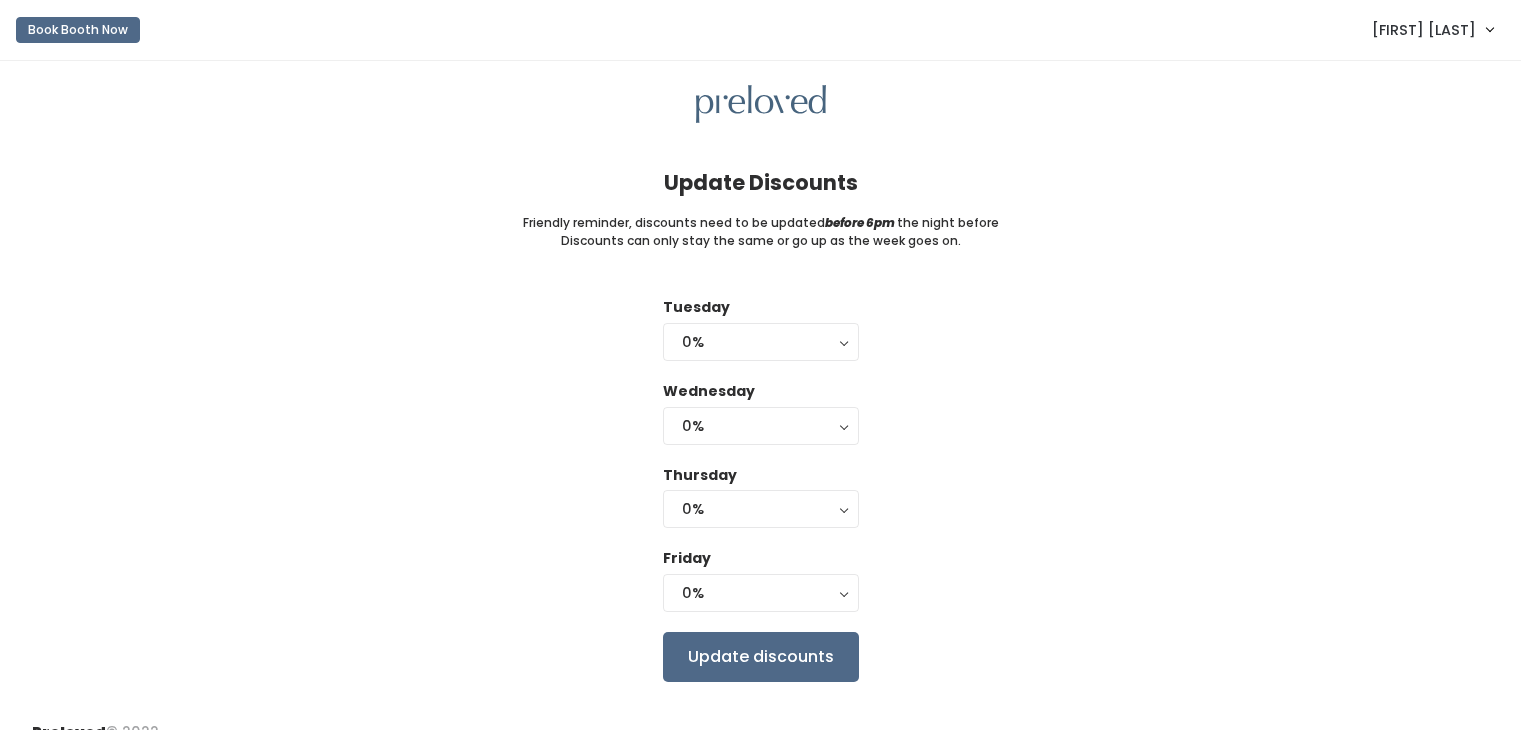 scroll, scrollTop: 0, scrollLeft: 0, axis: both 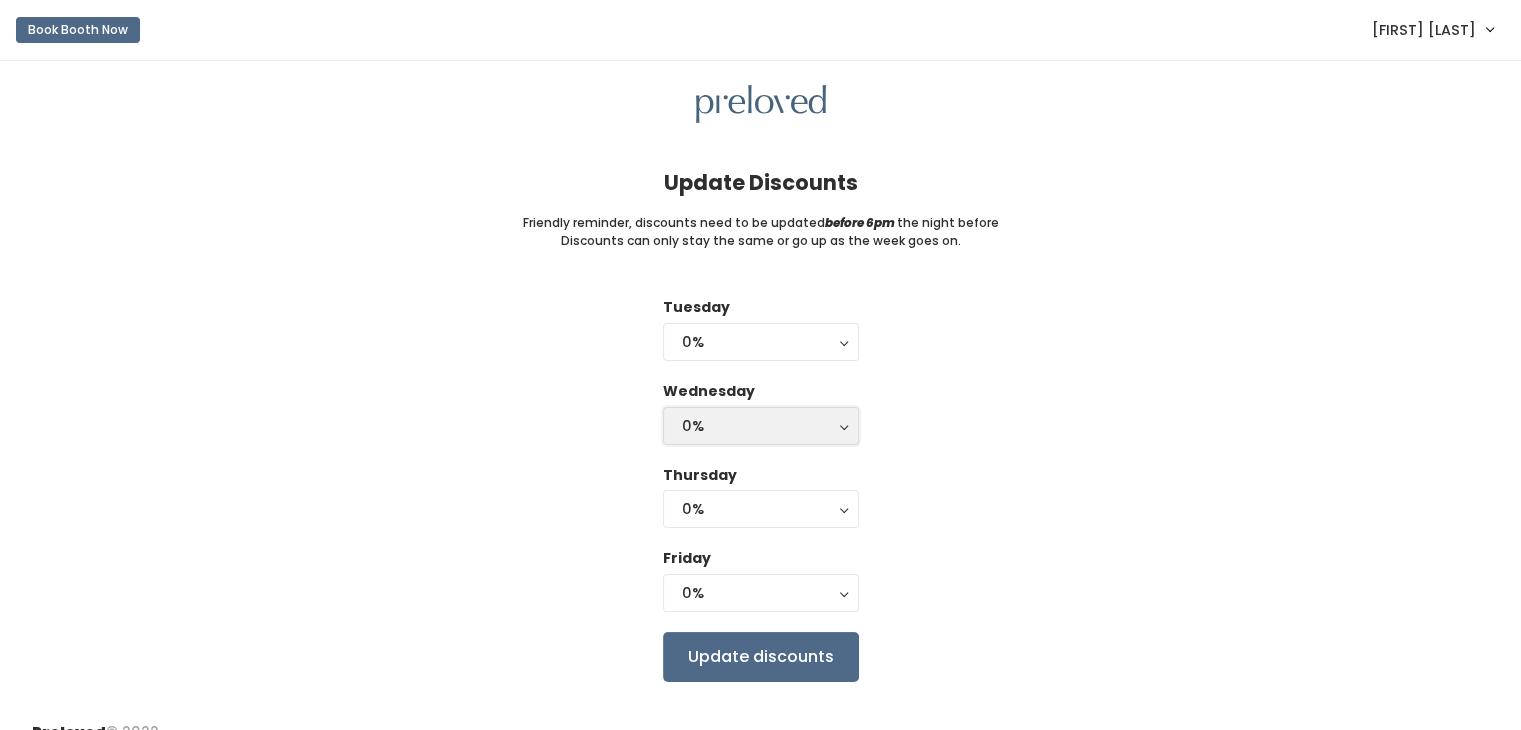 click on "0%" at bounding box center (761, 426) 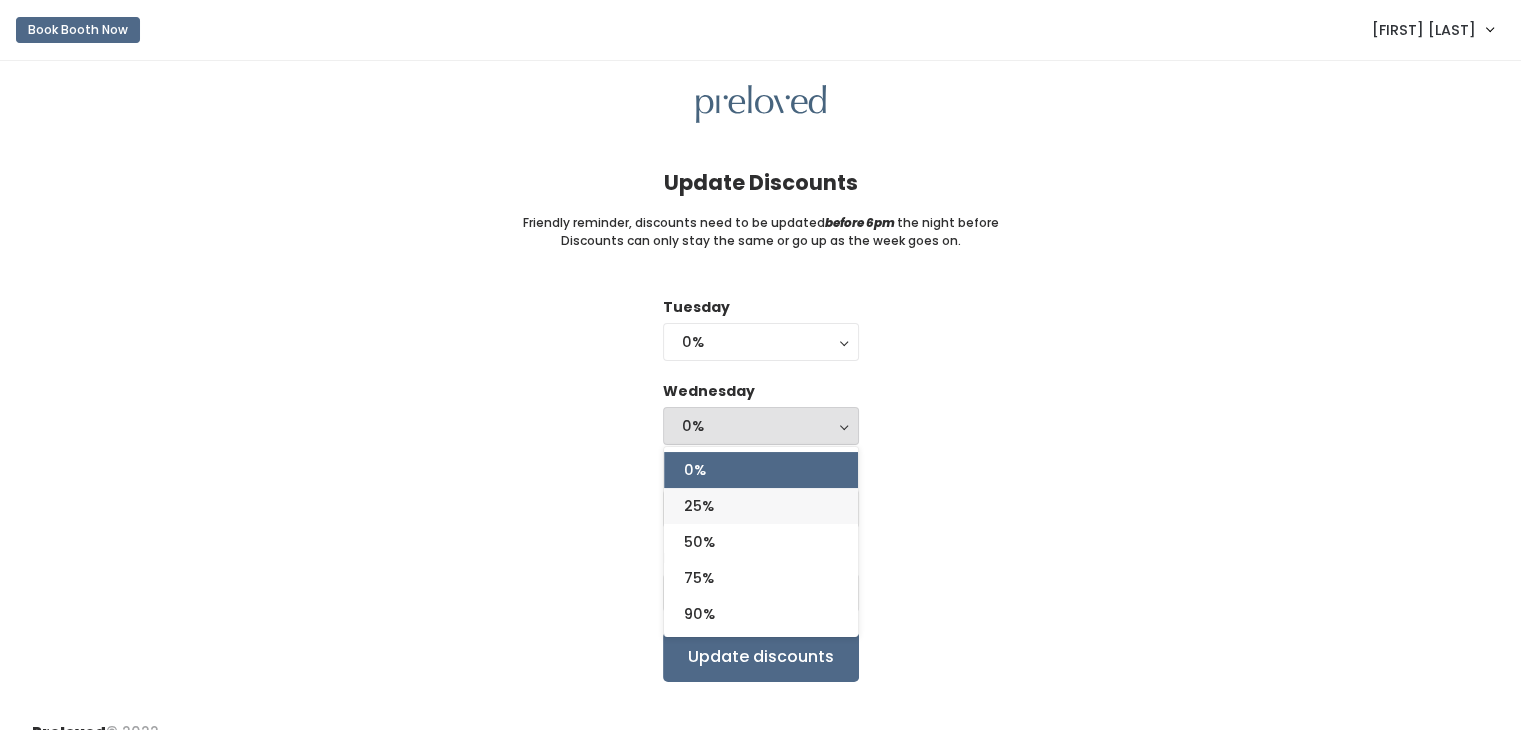 click on "25%" at bounding box center [761, 506] 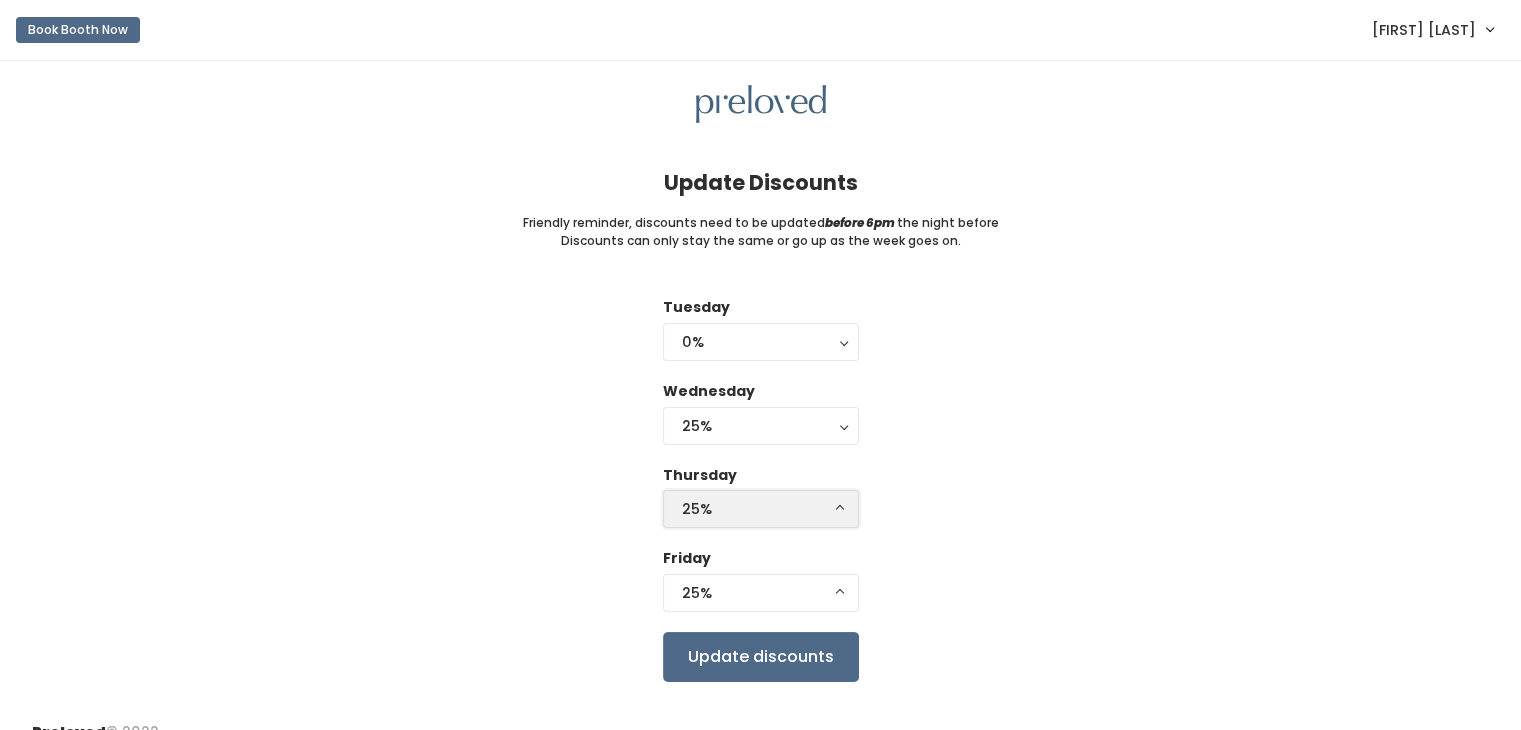 click on "25%" at bounding box center [761, 509] 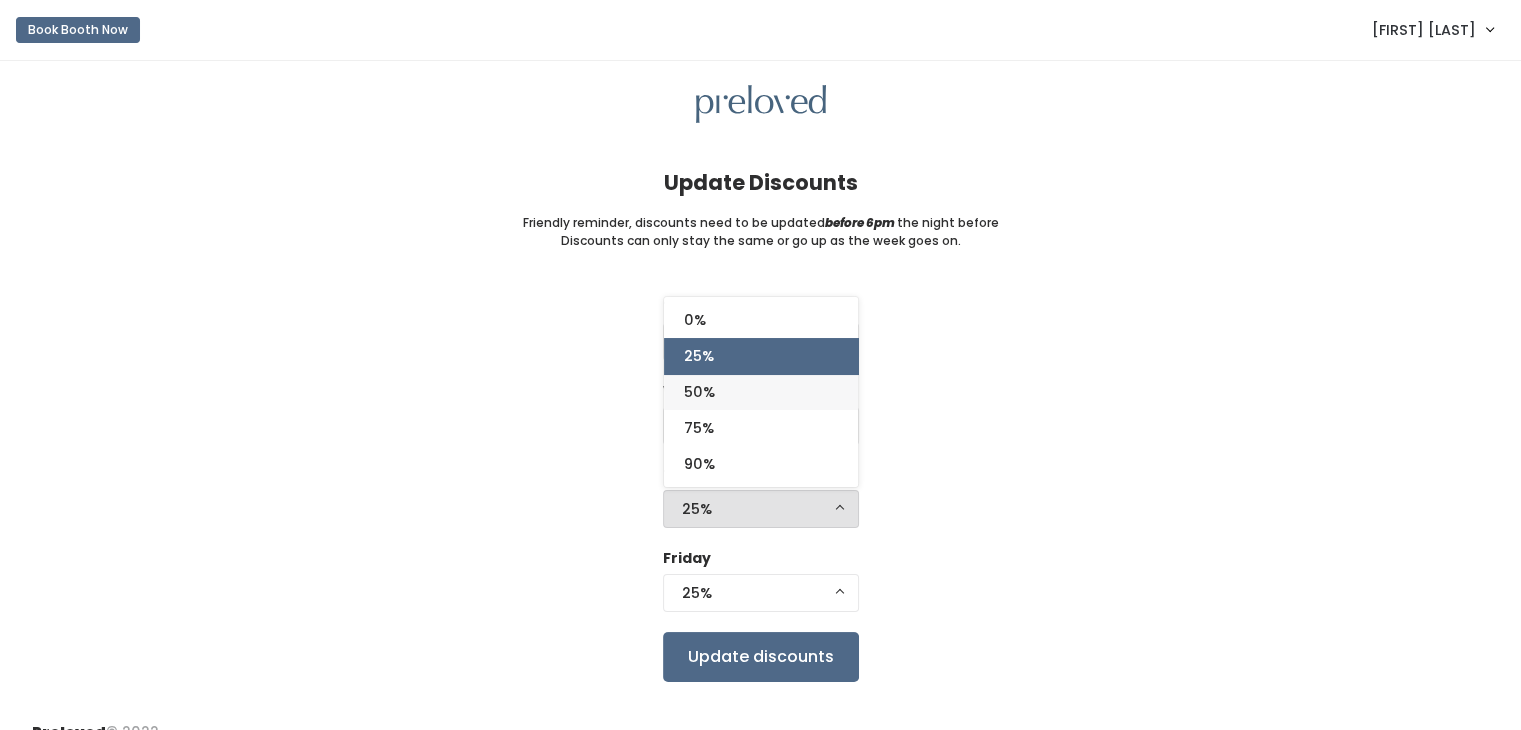 click on "50%" at bounding box center [761, 392] 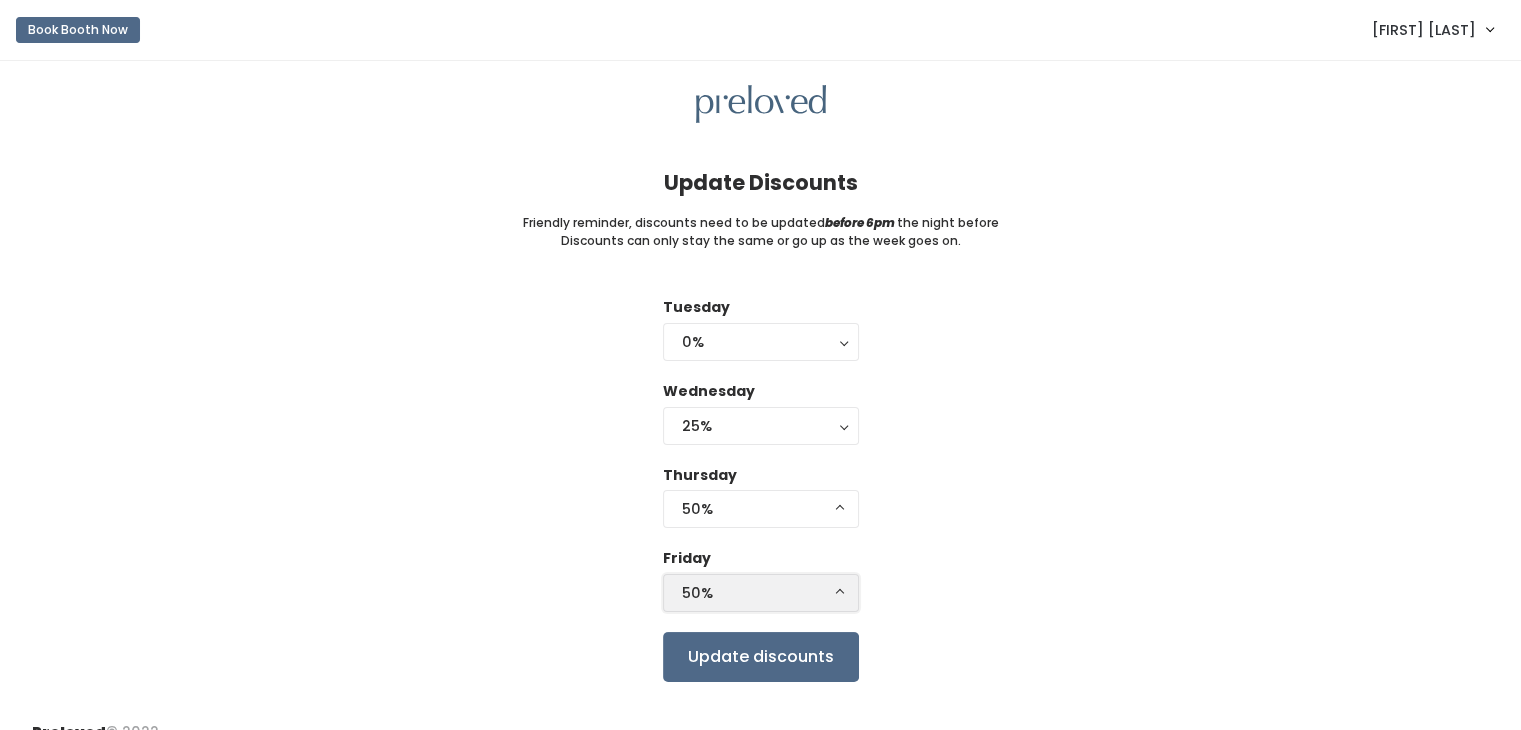 click on "50%" at bounding box center (761, 593) 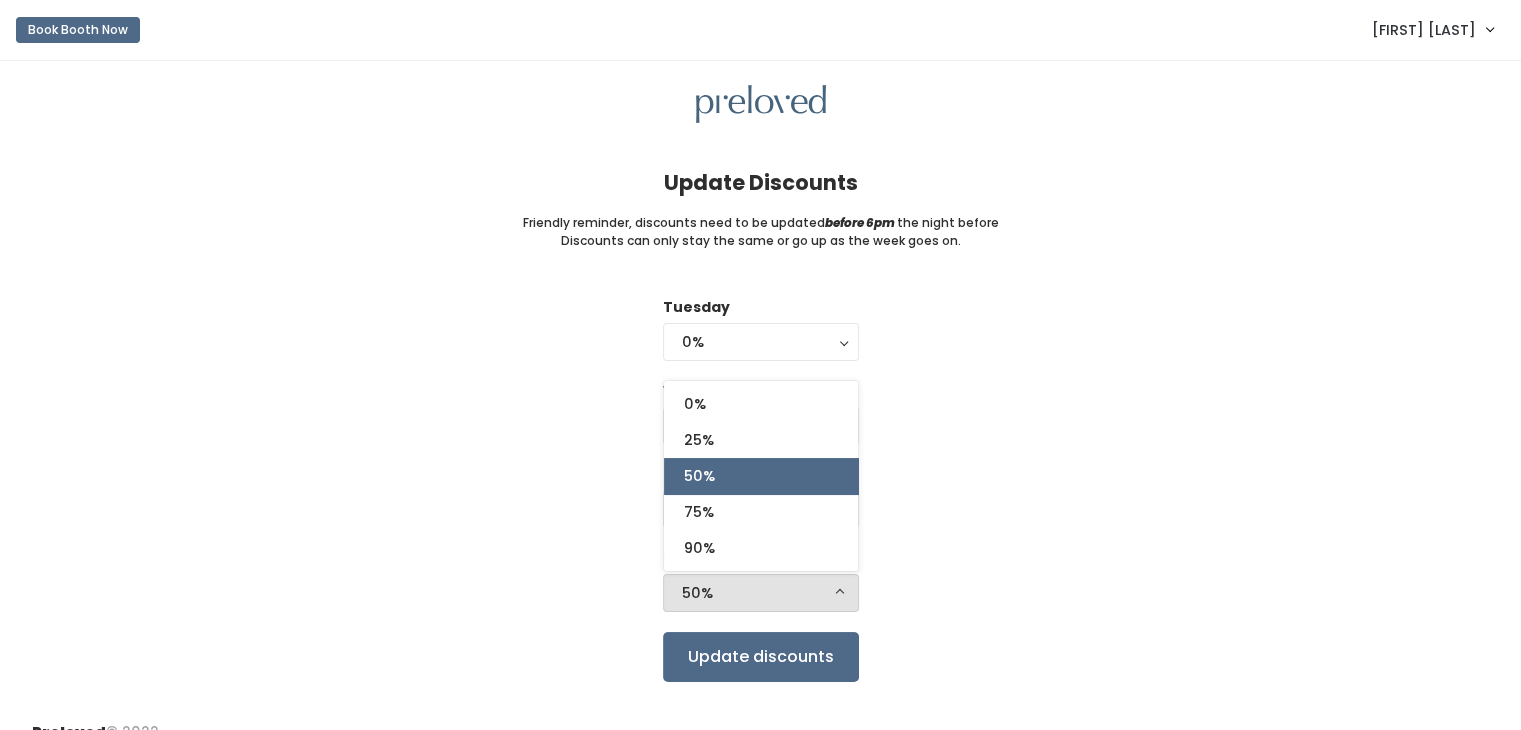 click on "50%" at bounding box center (761, 476) 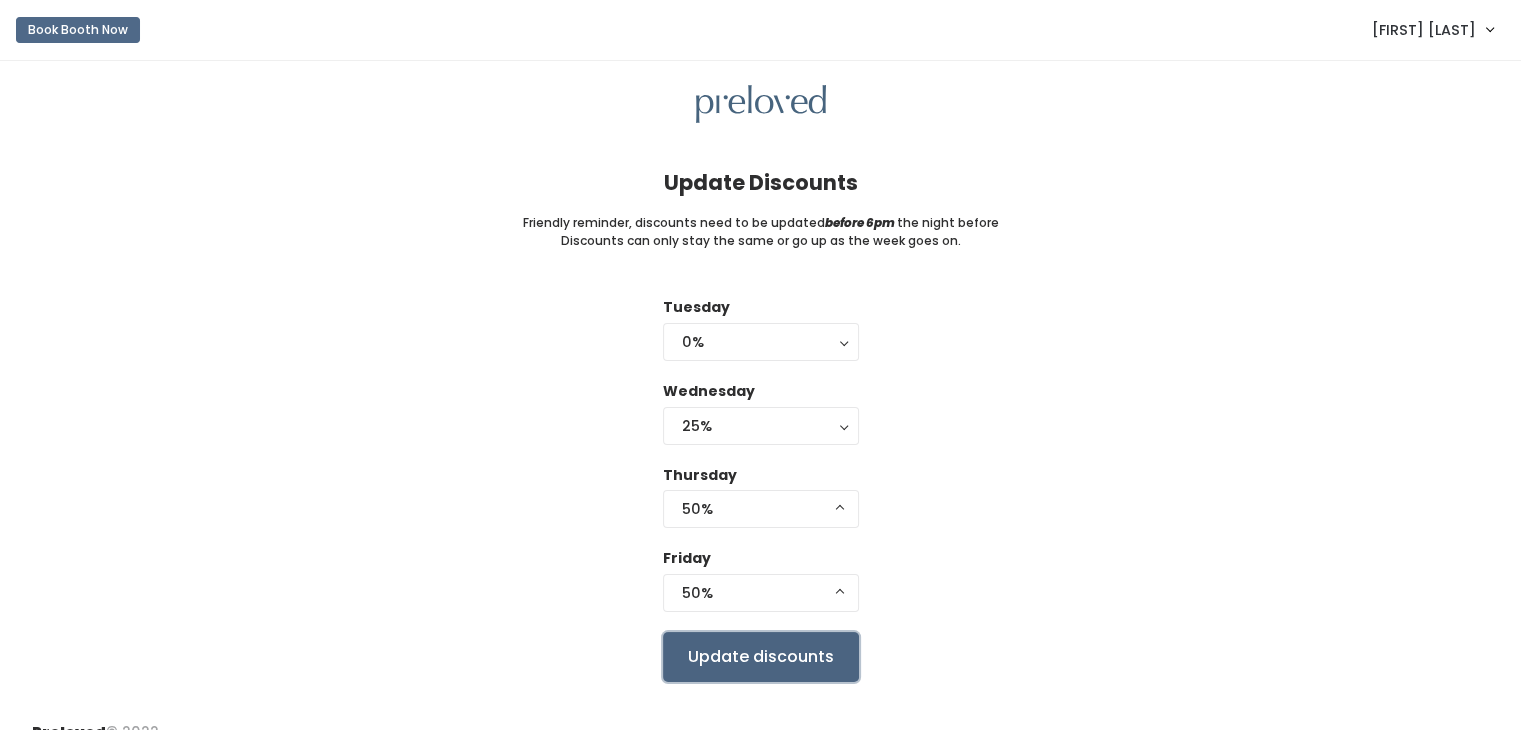 click on "Update discounts" at bounding box center [761, 657] 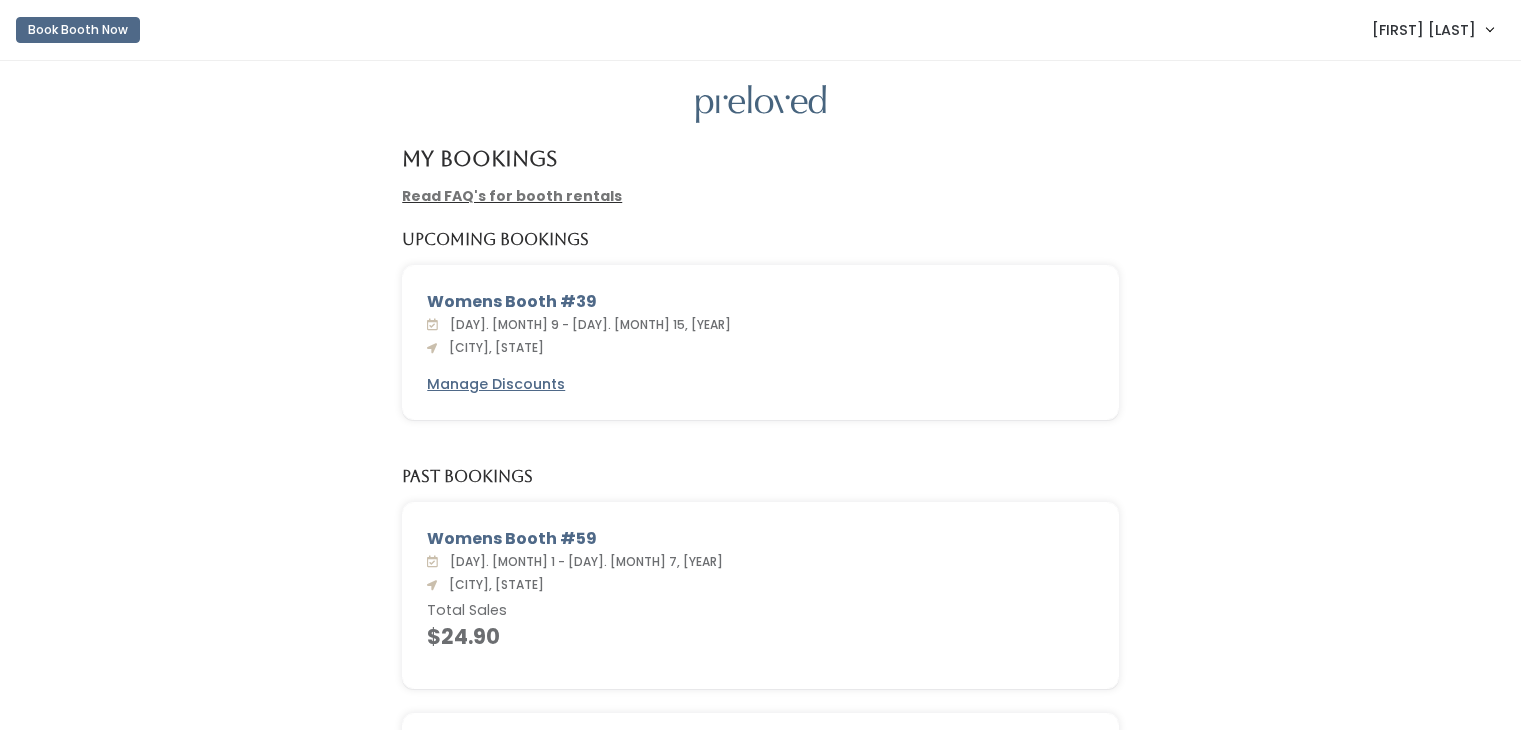 scroll, scrollTop: 0, scrollLeft: 0, axis: both 